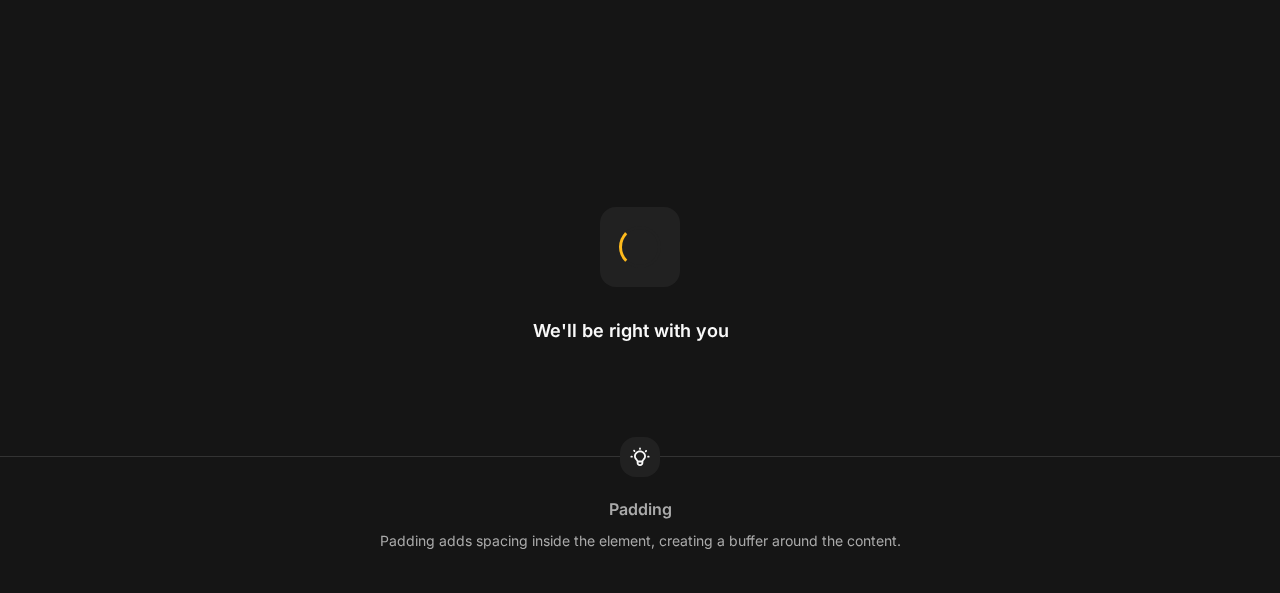 scroll, scrollTop: 0, scrollLeft: 0, axis: both 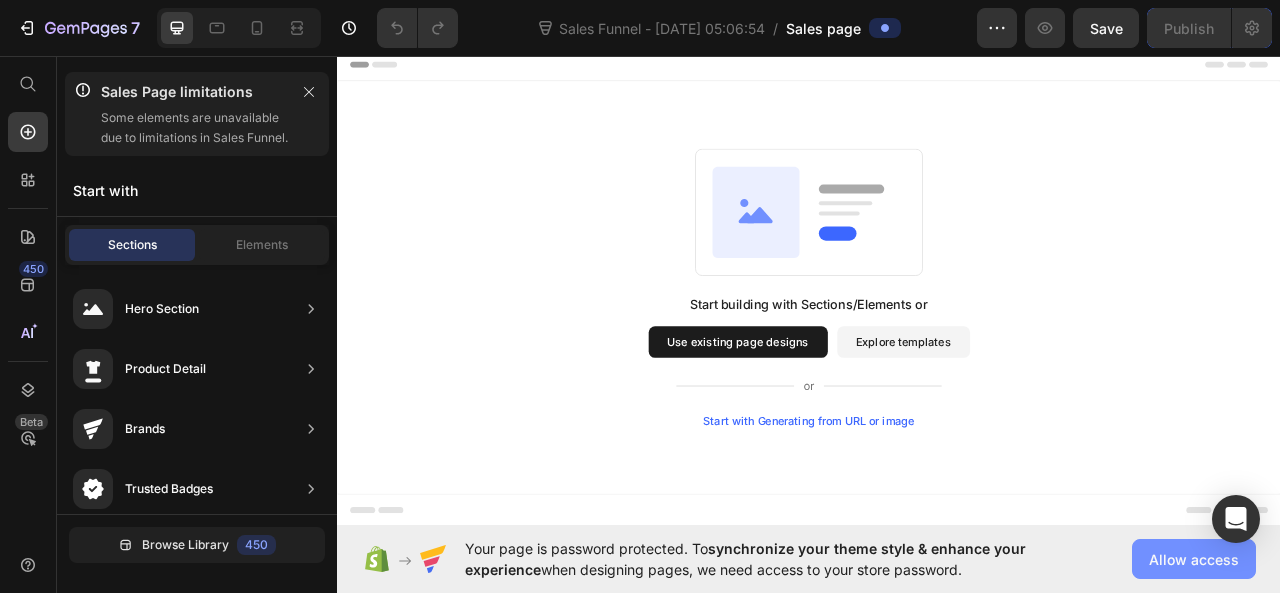 click on "Allow access" 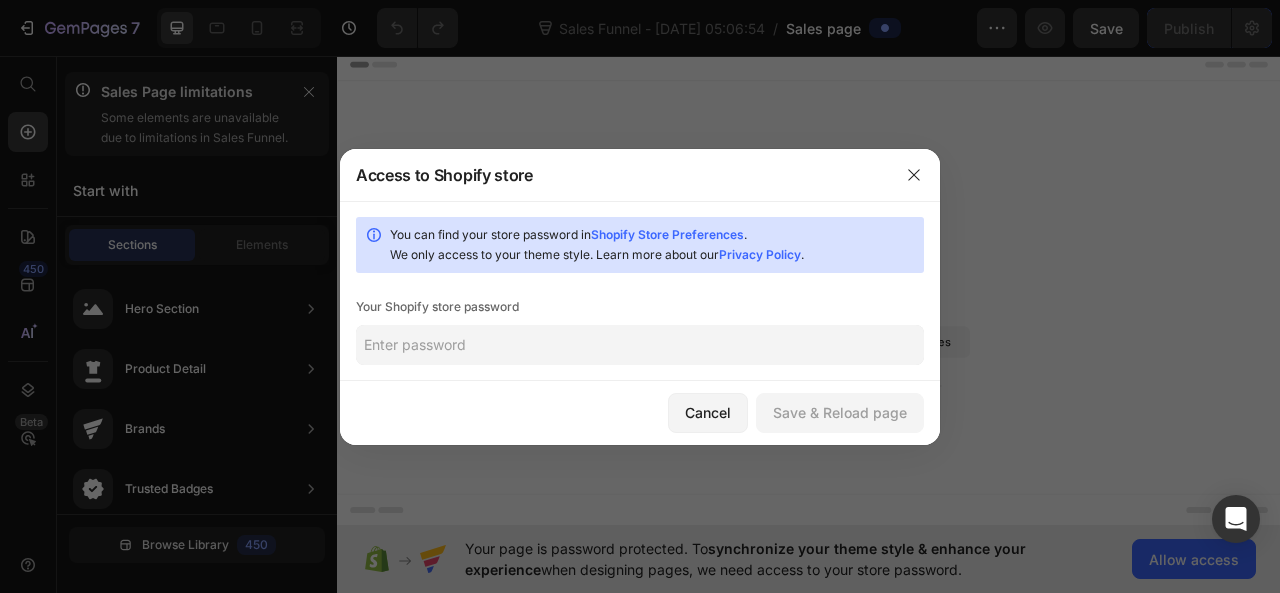 click 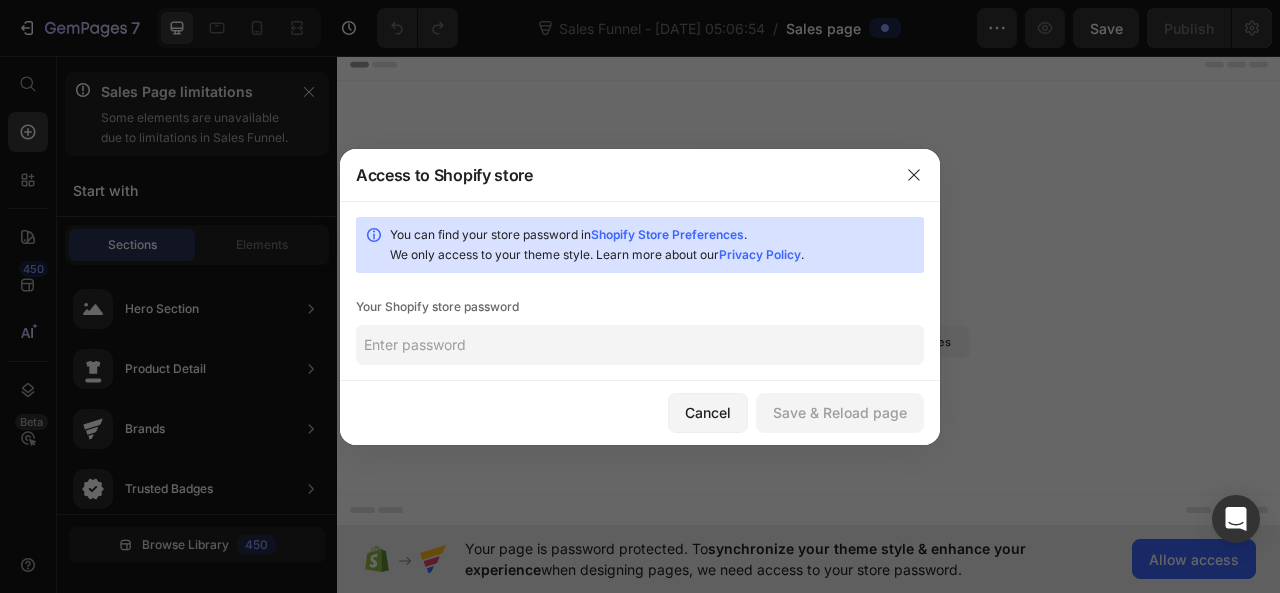 click 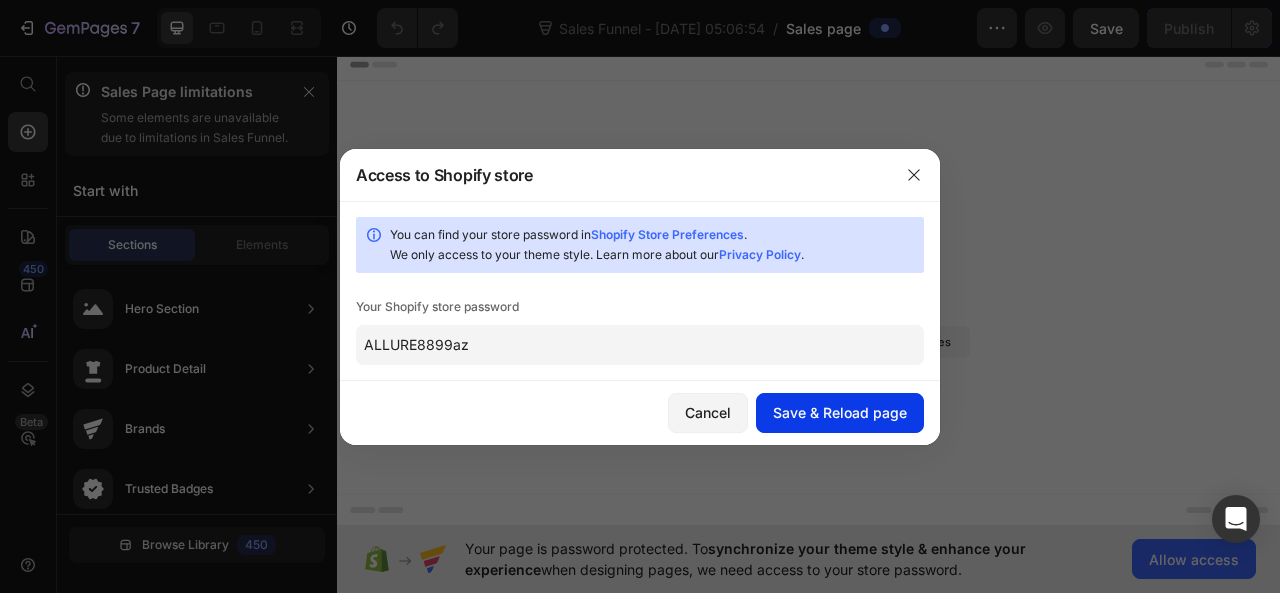 click on "Save & Reload page" at bounding box center [840, 412] 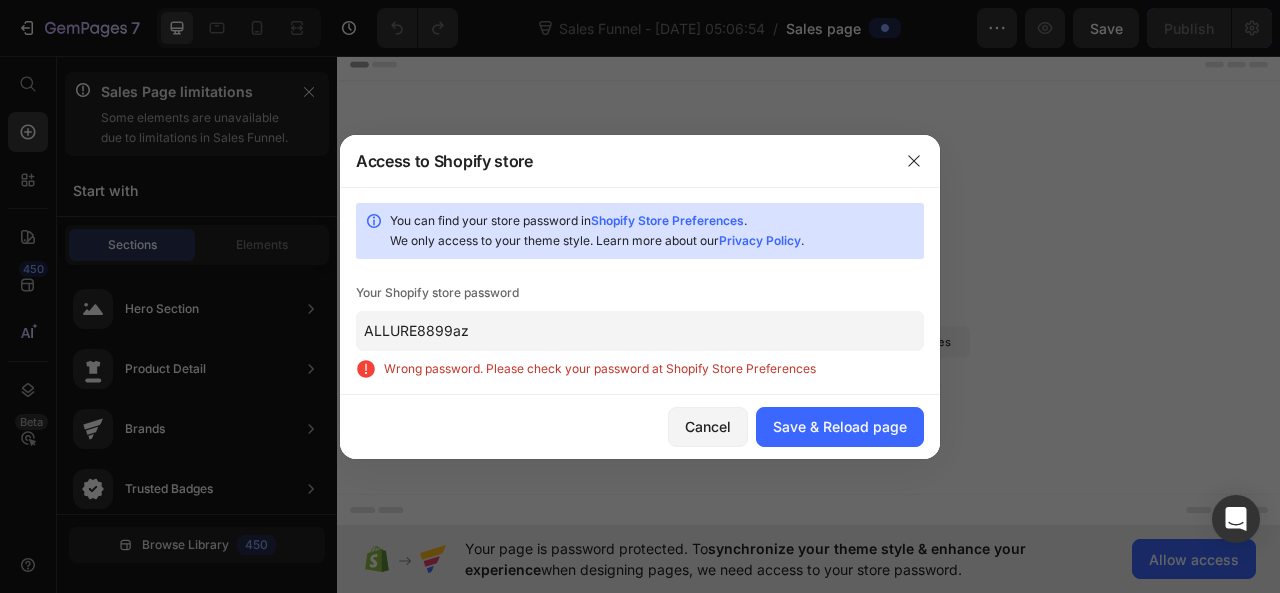 click on "ALLURE8899az" 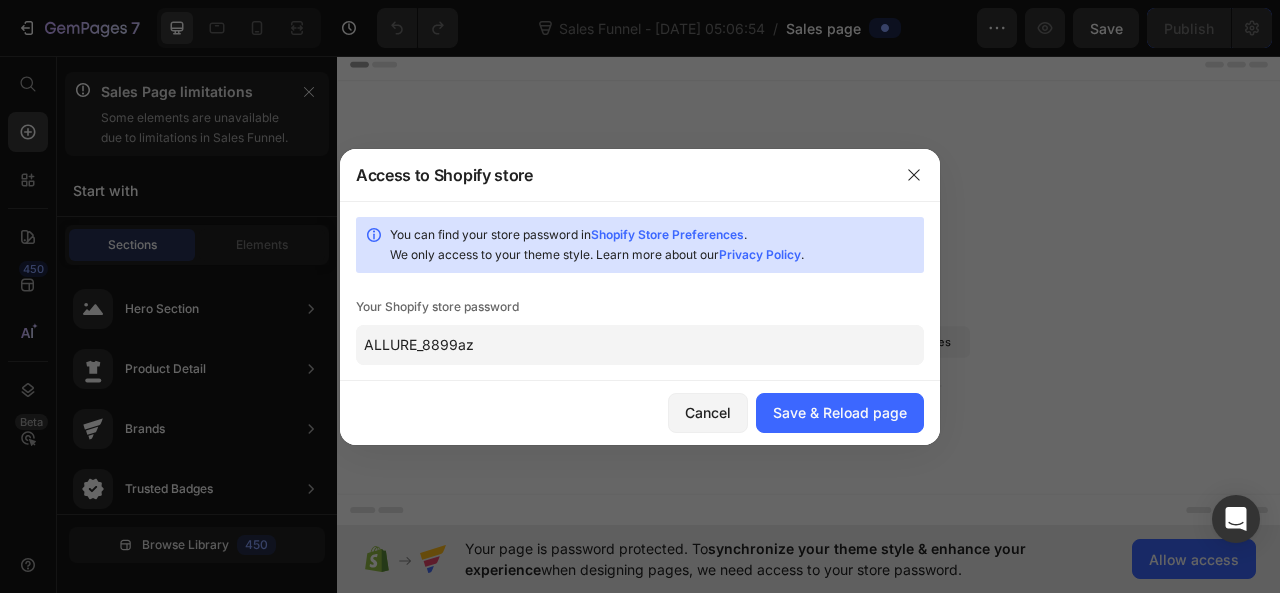type on "ALLURE_8899az" 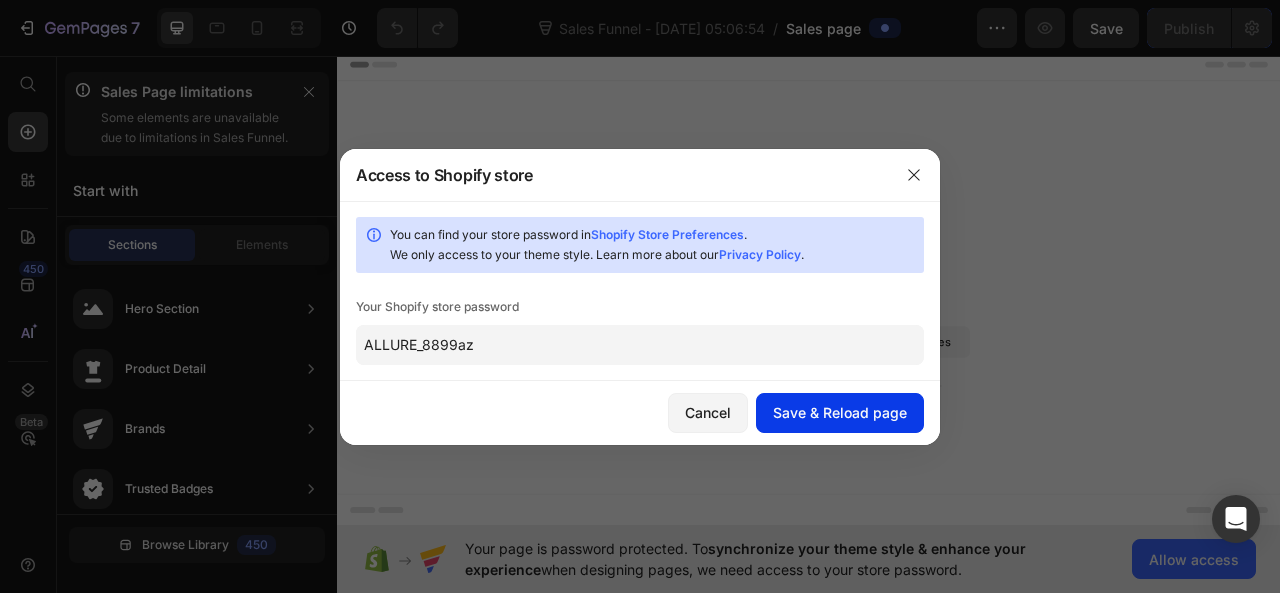 click on "Save & Reload page" 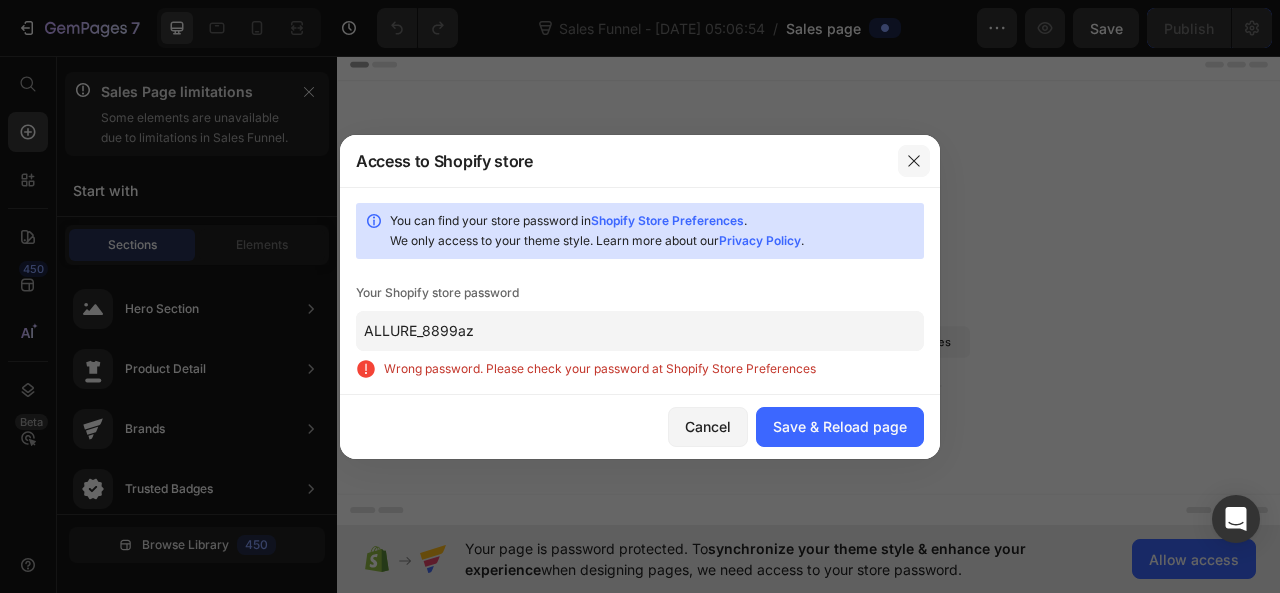 click at bounding box center (914, 161) 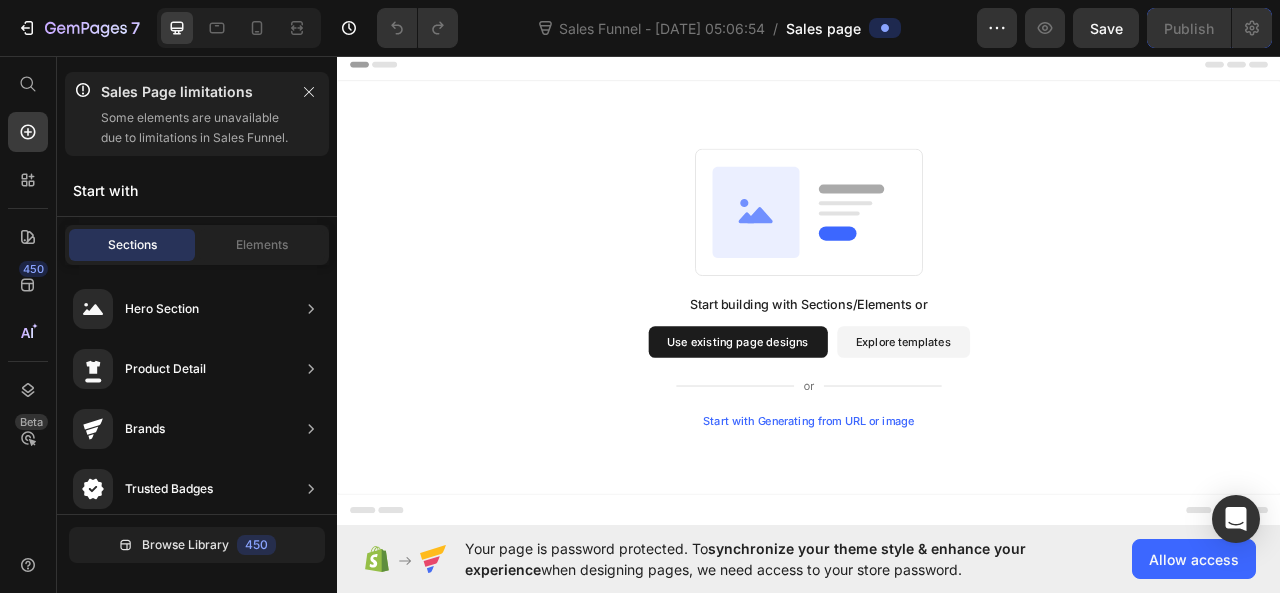 click on "Use existing page designs" at bounding box center [847, 421] 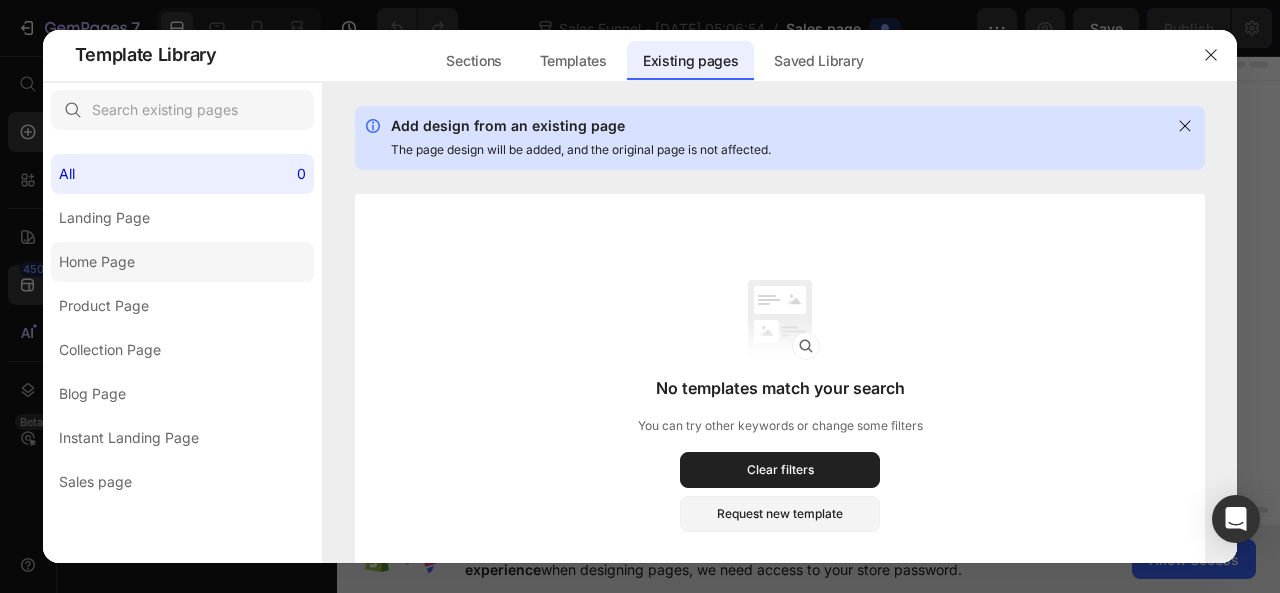 click on "Home Page" at bounding box center (97, 262) 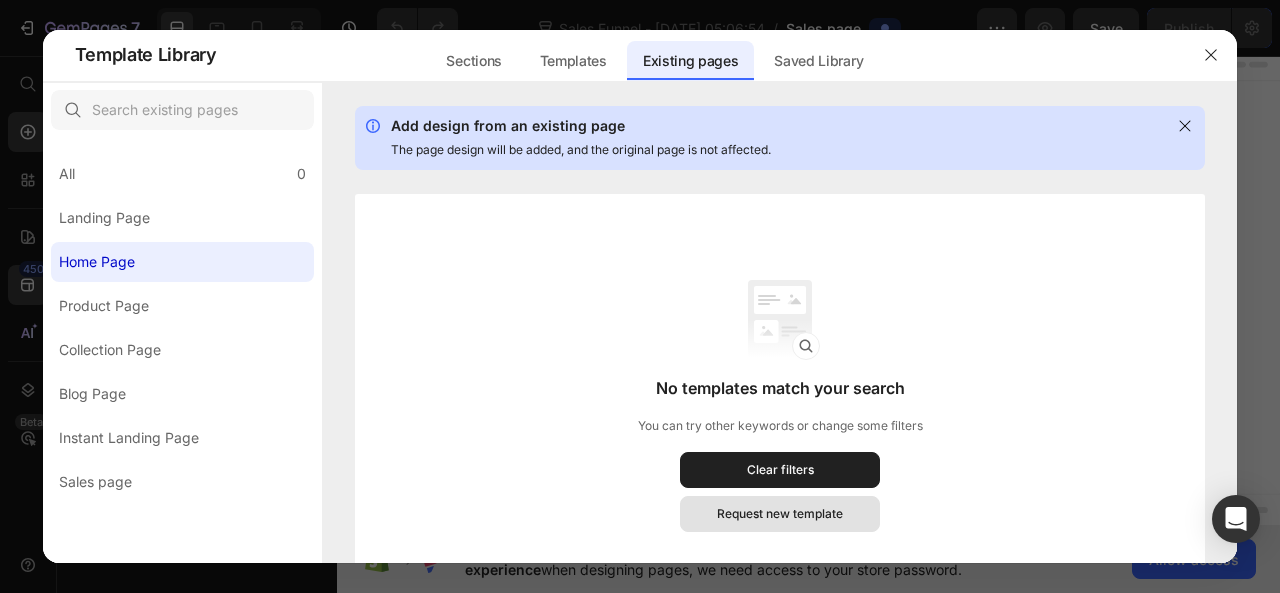 click on "Request new template" at bounding box center [780, 514] 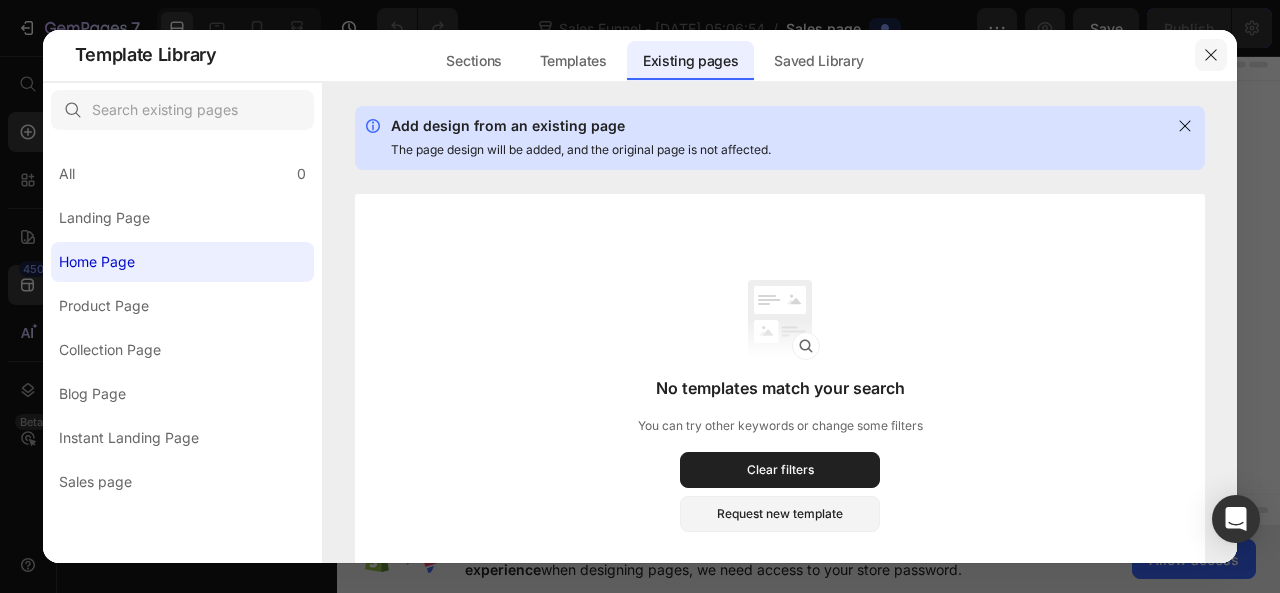 click 